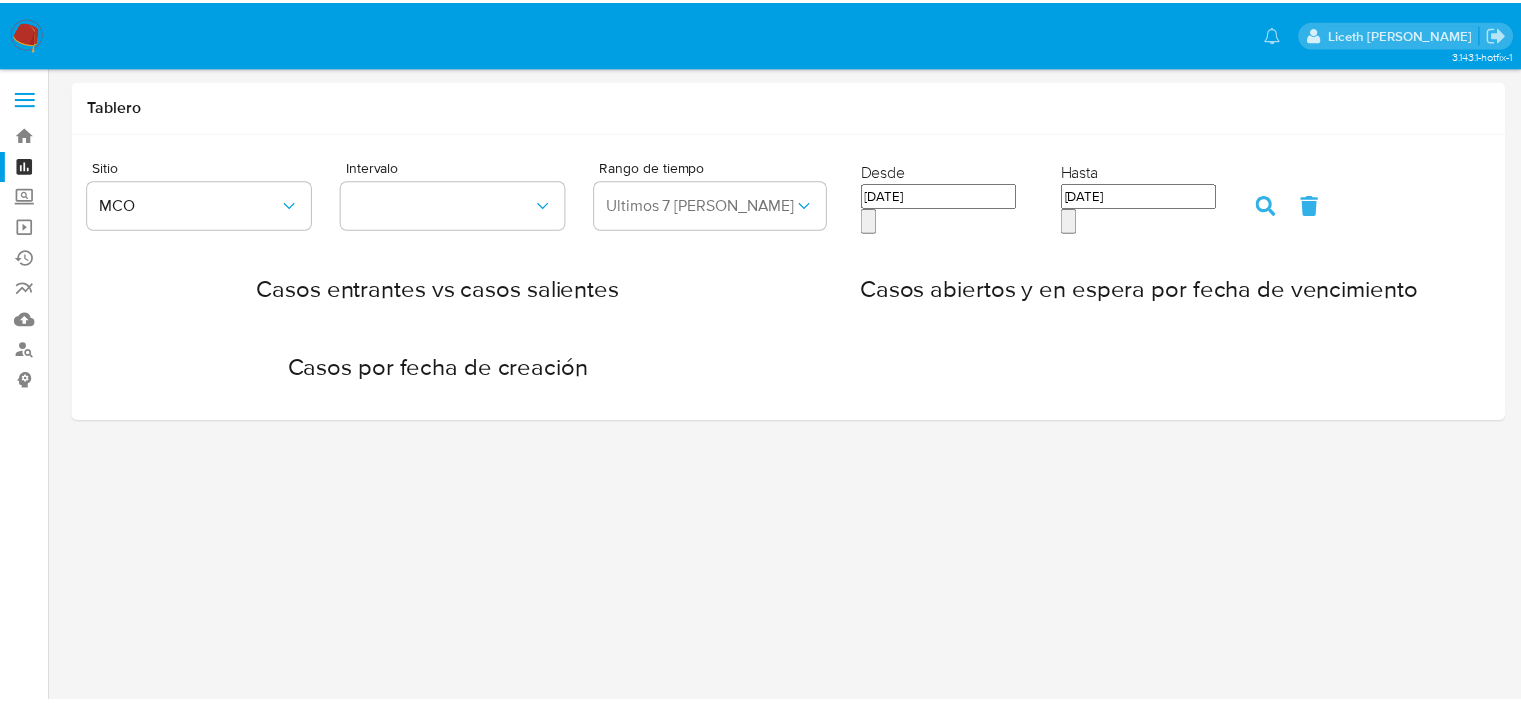 scroll, scrollTop: 0, scrollLeft: 0, axis: both 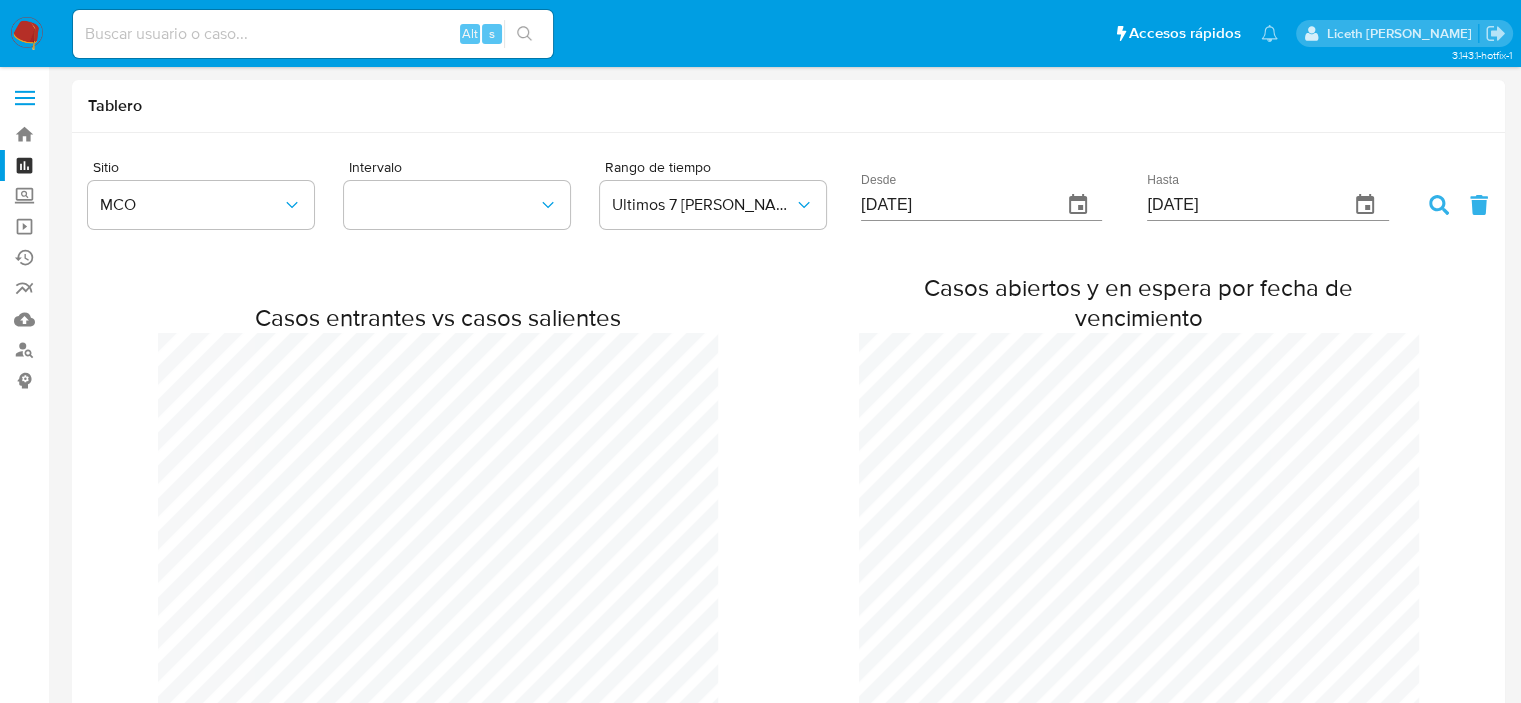 click at bounding box center (27, 34) 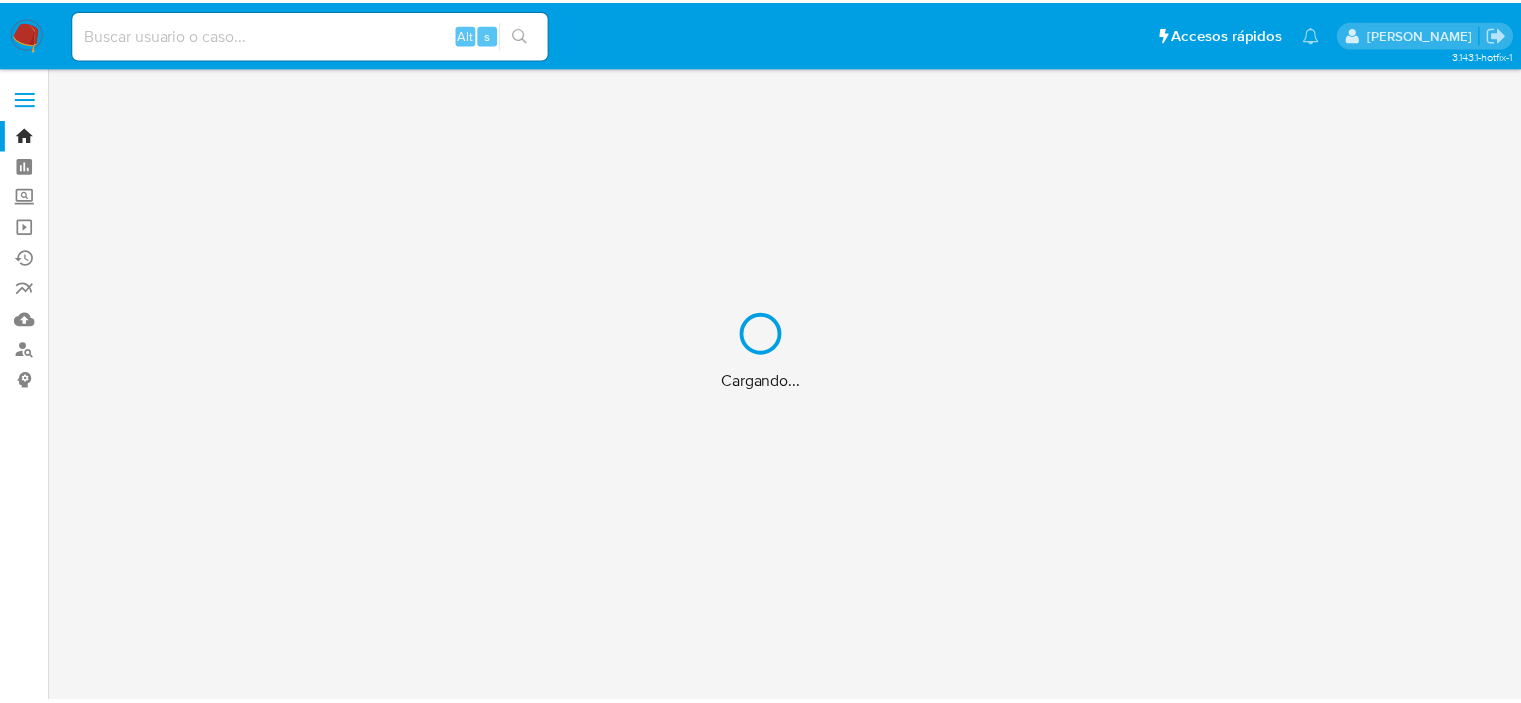 scroll, scrollTop: 0, scrollLeft: 0, axis: both 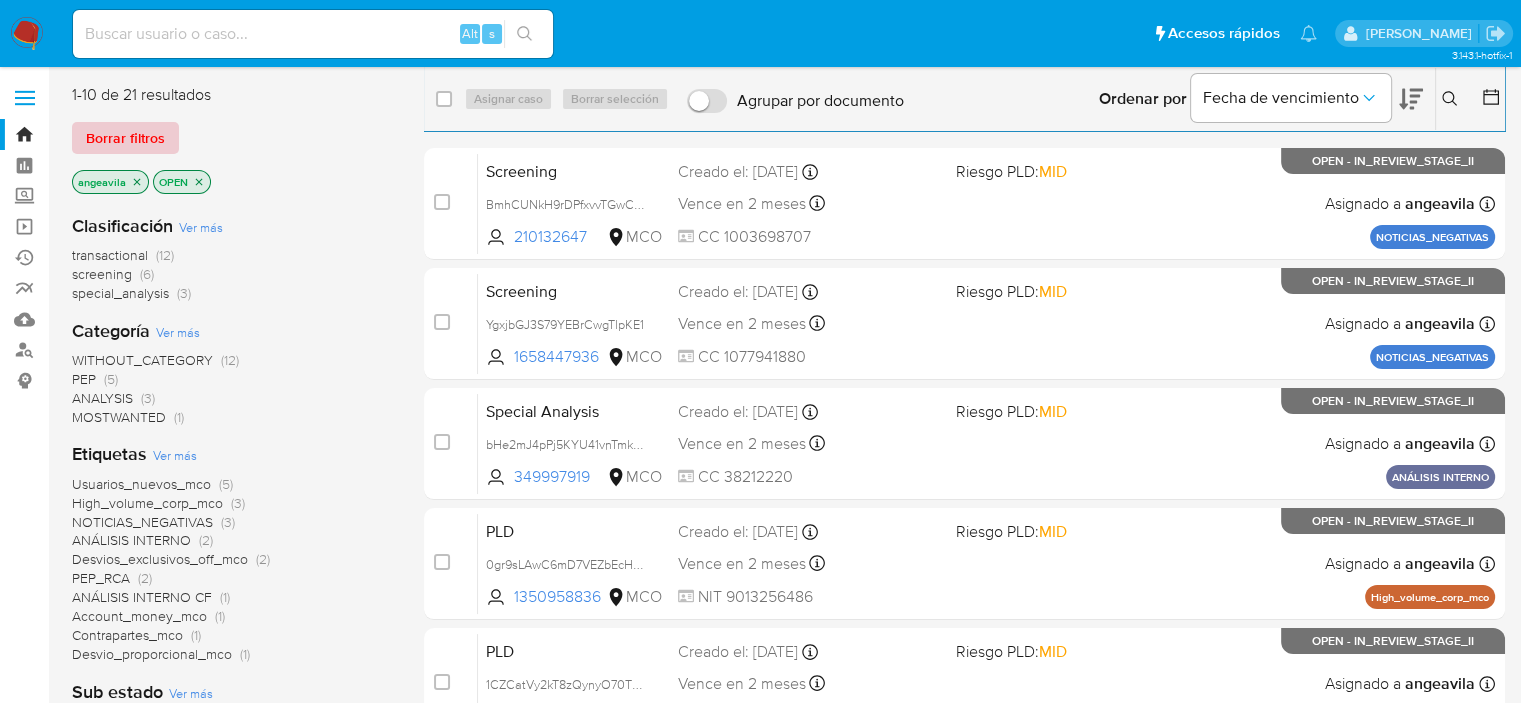 click on "Borrar filtros" at bounding box center (125, 138) 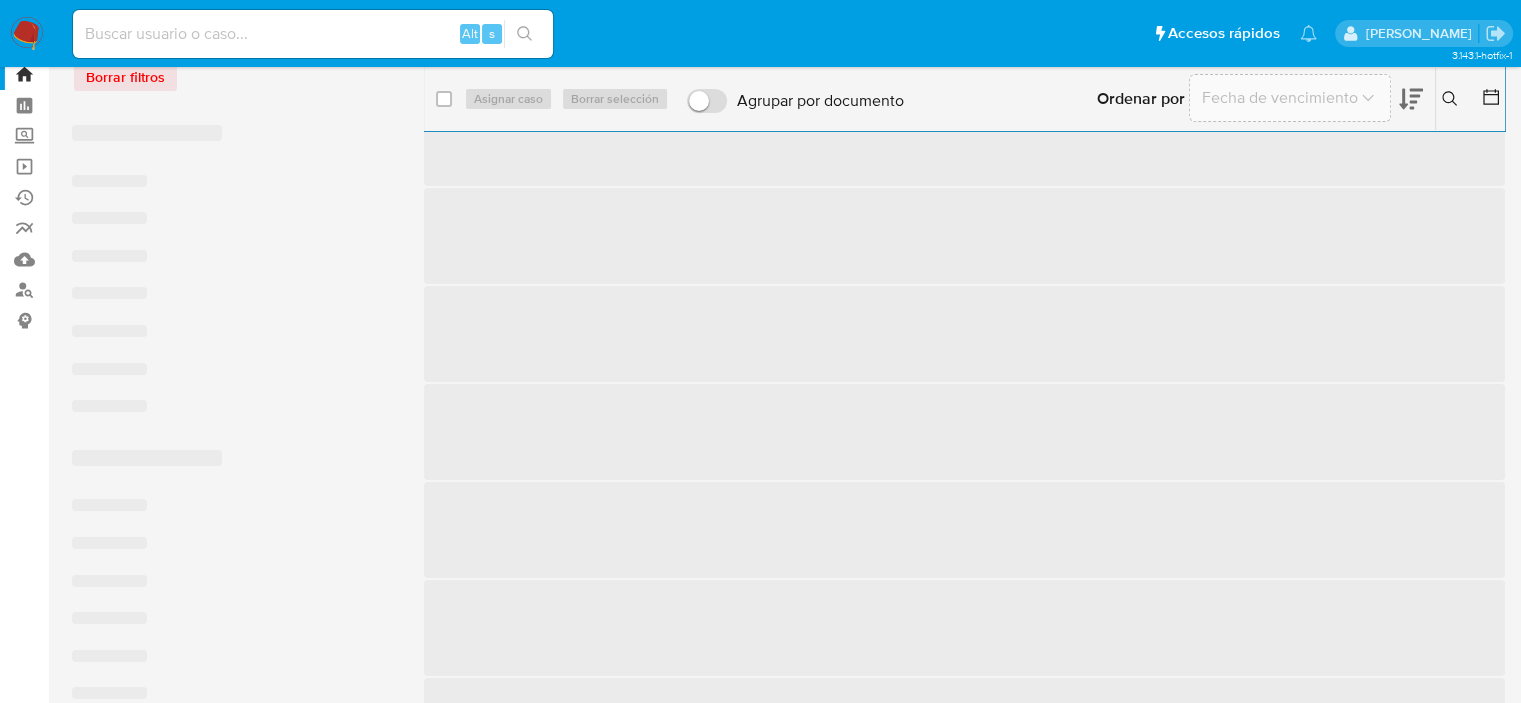 scroll, scrollTop: 300, scrollLeft: 0, axis: vertical 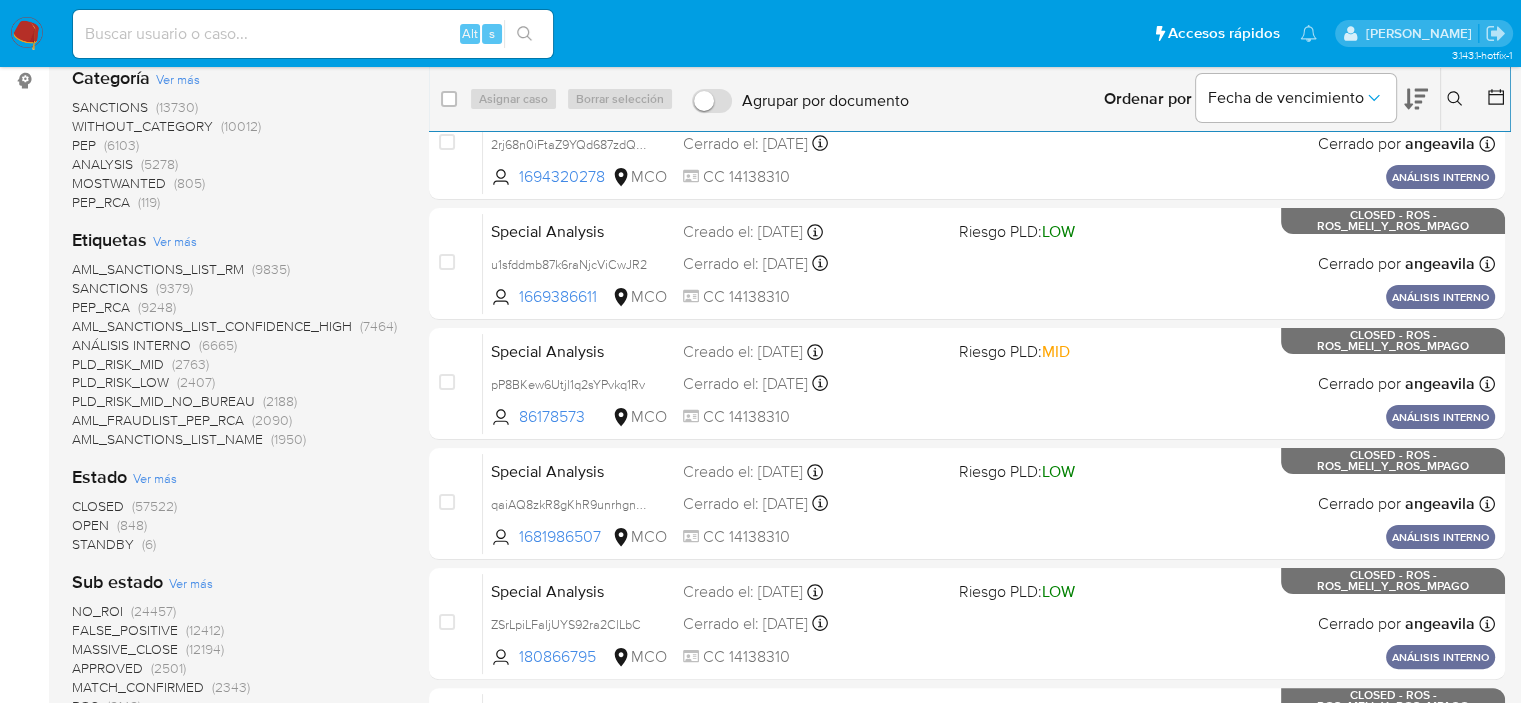 click on "STANDBY" at bounding box center [103, 544] 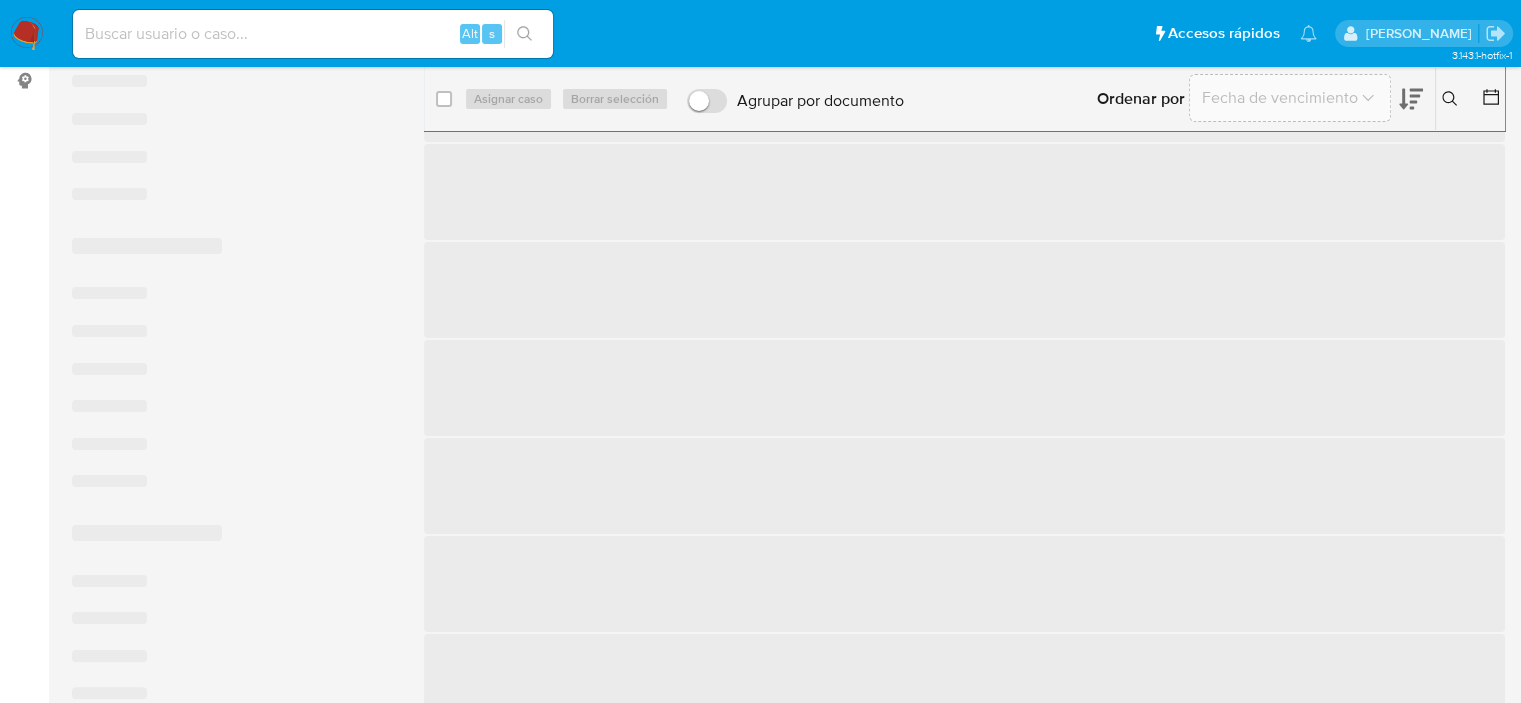 scroll, scrollTop: 283, scrollLeft: 0, axis: vertical 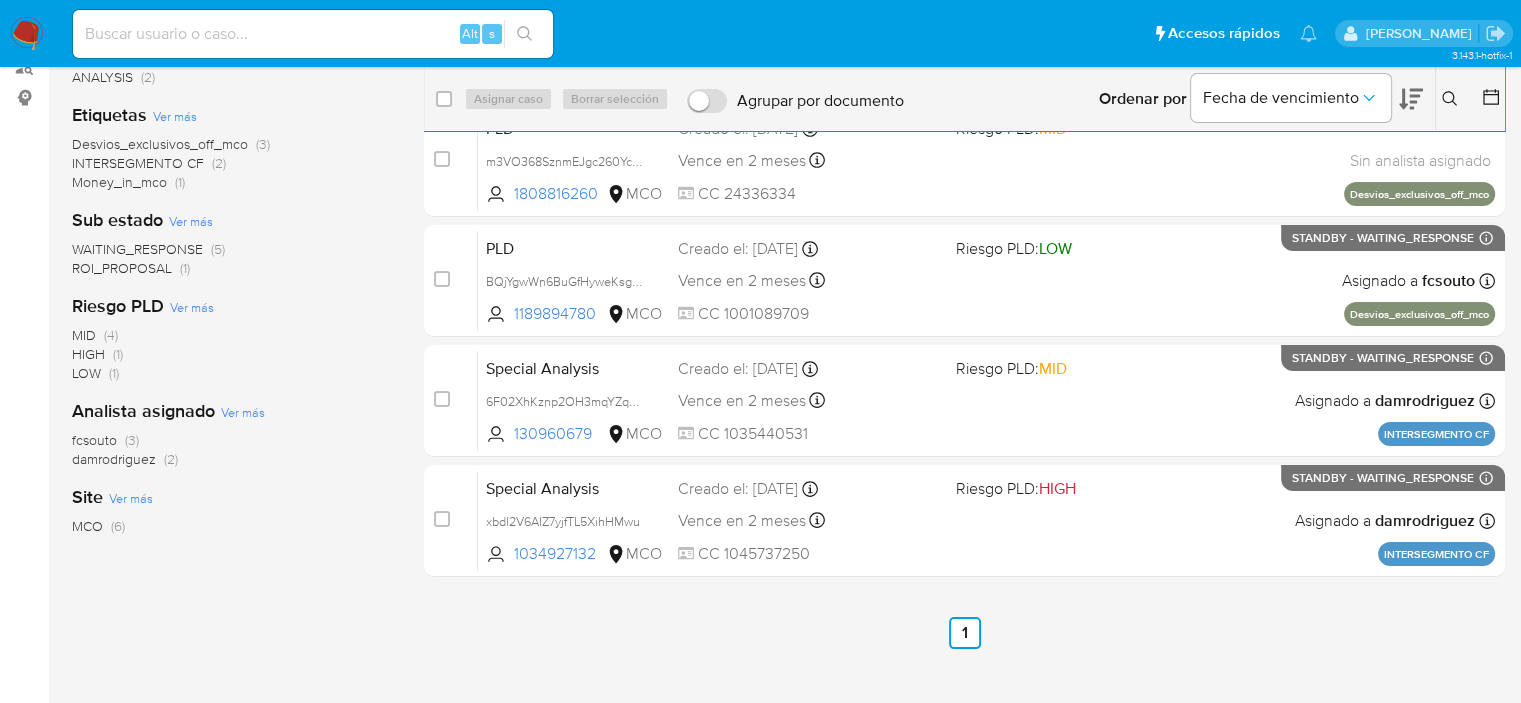 click on "ROI_PROPOSAL" at bounding box center (122, 268) 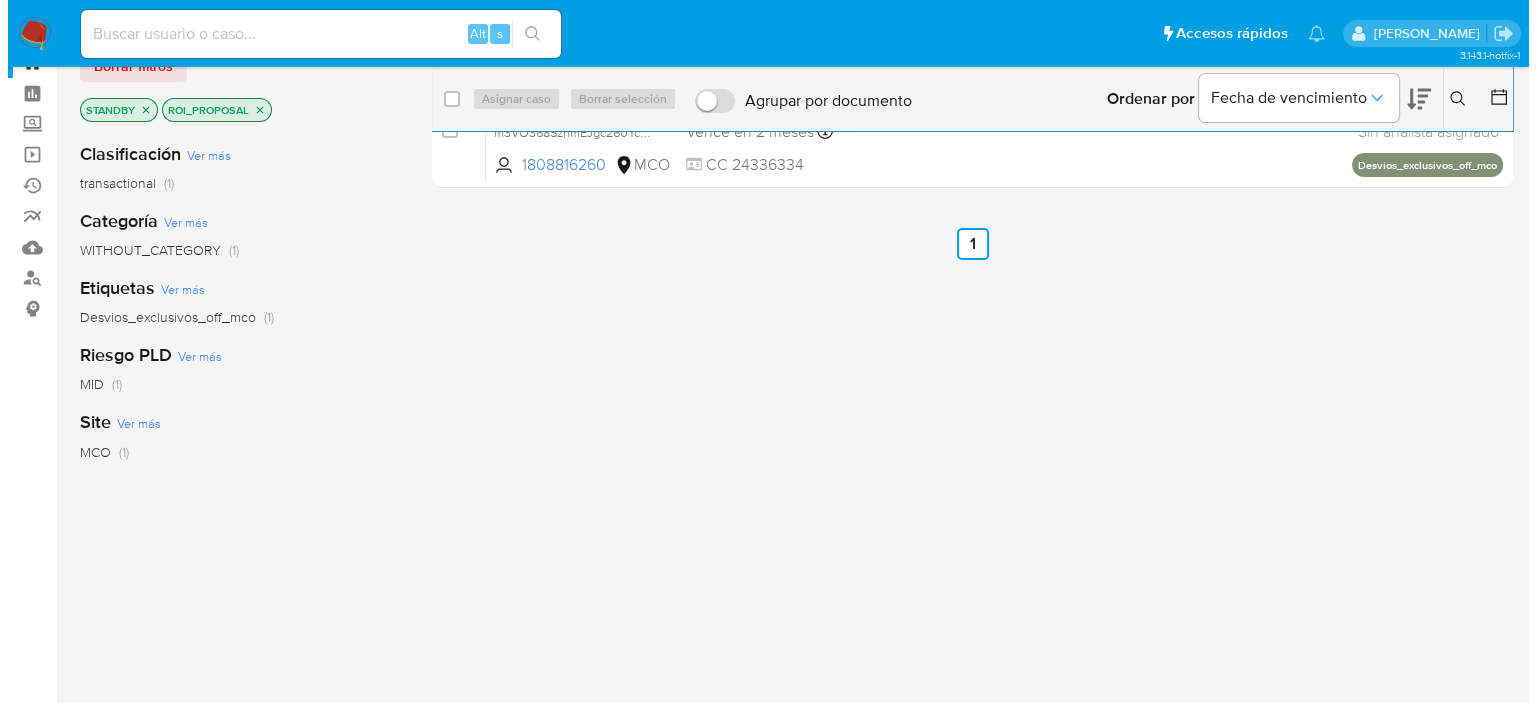 scroll, scrollTop: 0, scrollLeft: 0, axis: both 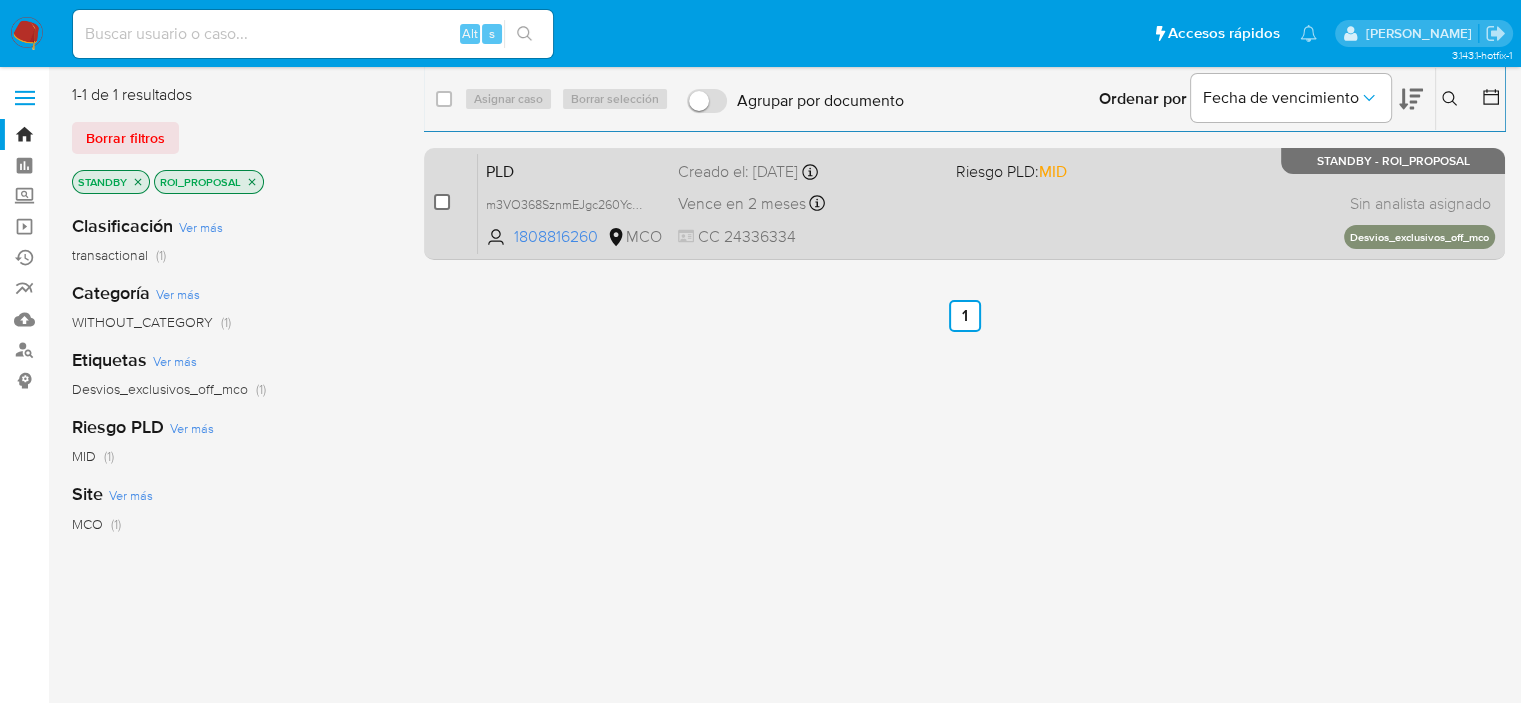 click at bounding box center (442, 202) 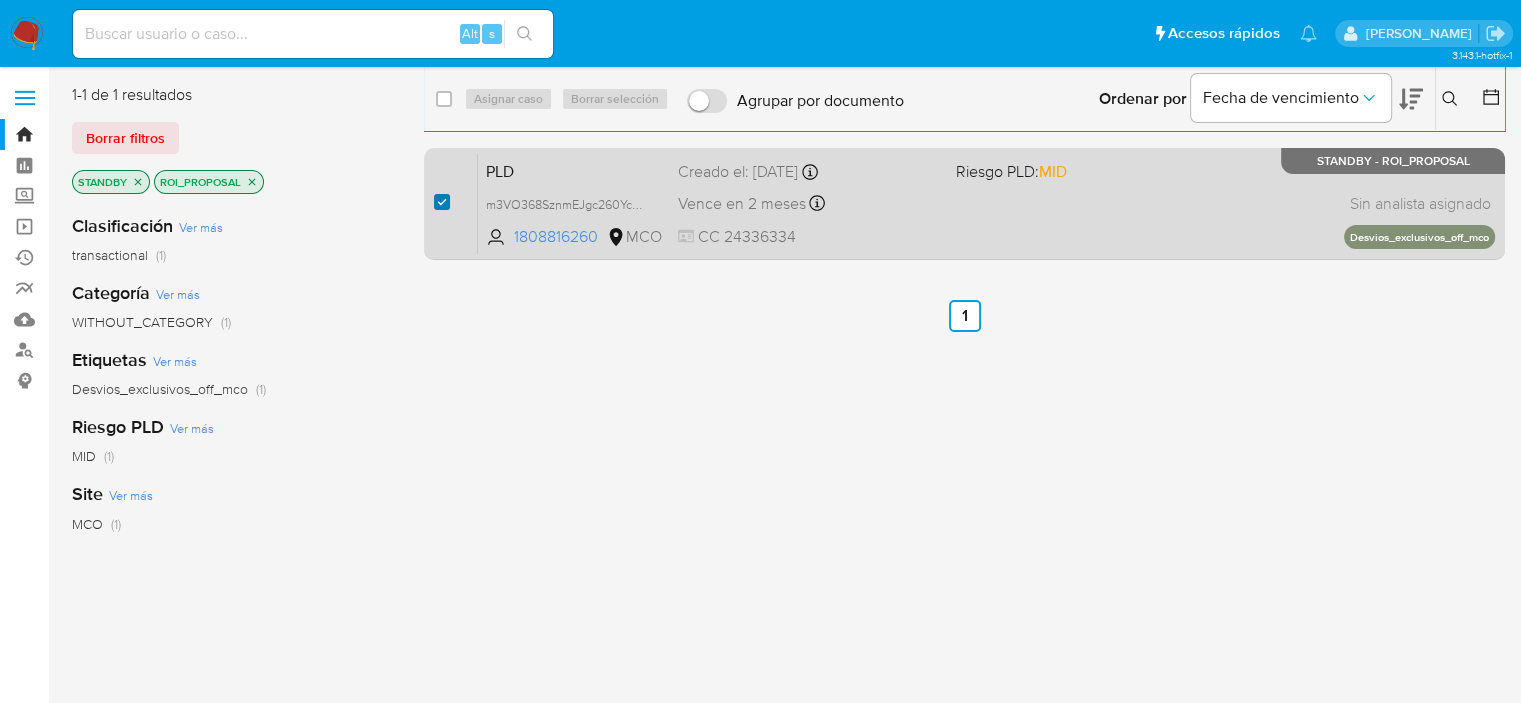 checkbox on "true" 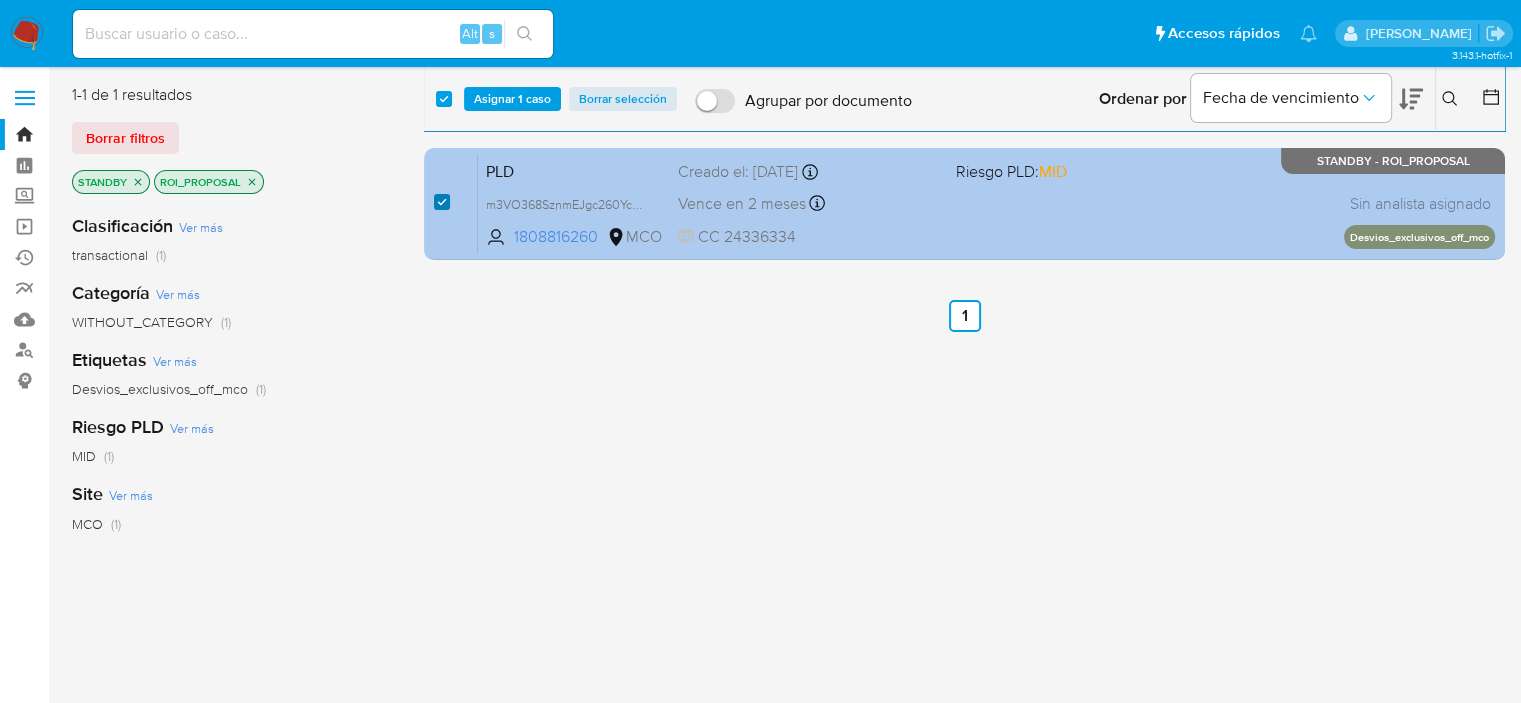 checkbox on "true" 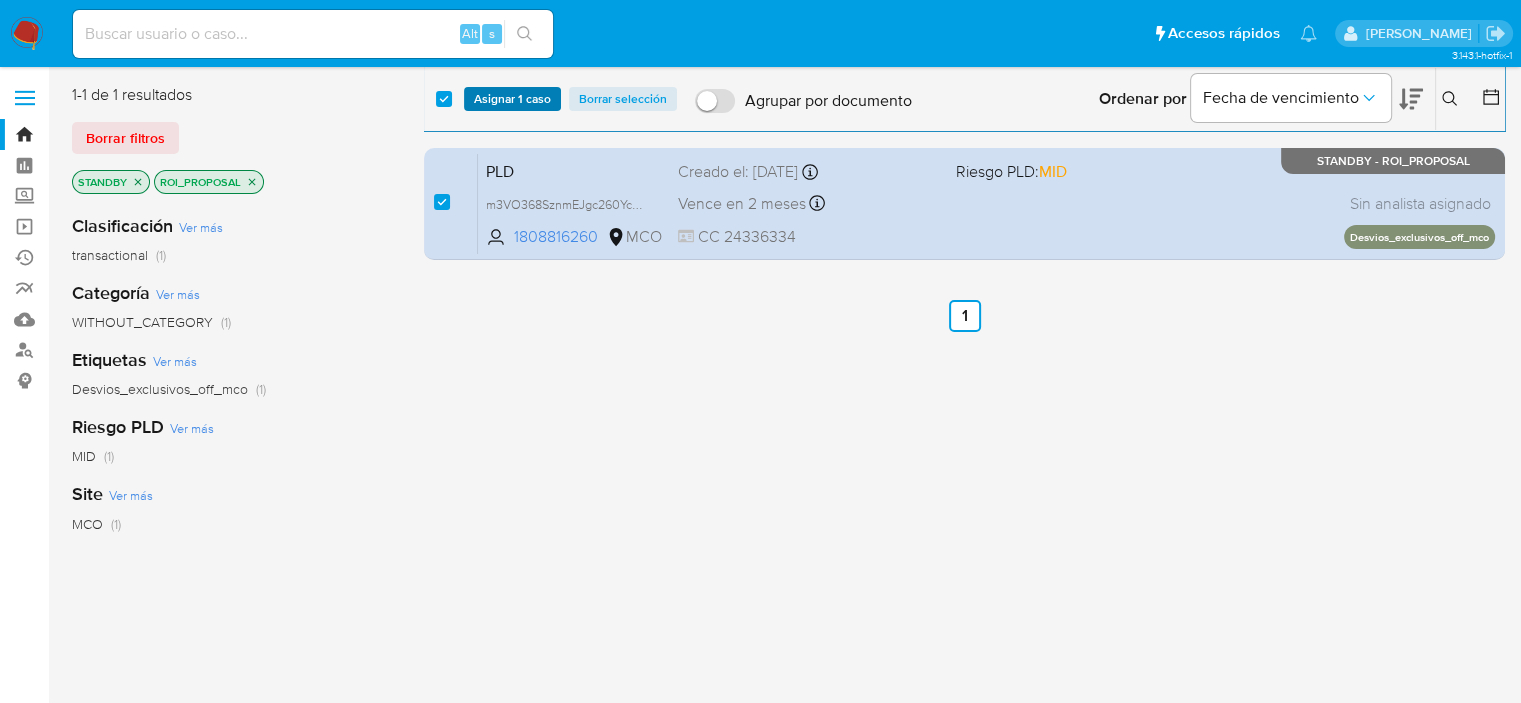 click on "Asignar 1 caso" at bounding box center [512, 99] 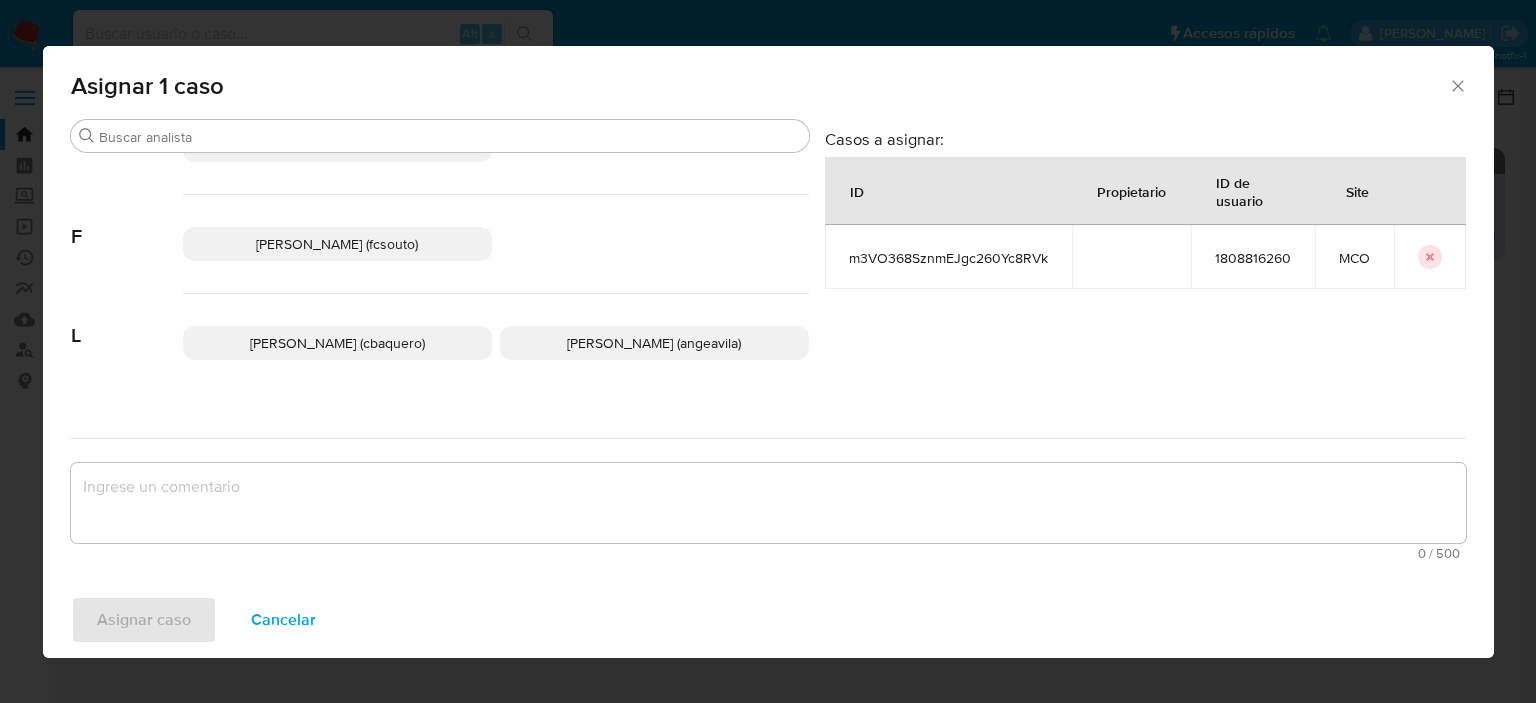 scroll, scrollTop: 200, scrollLeft: 0, axis: vertical 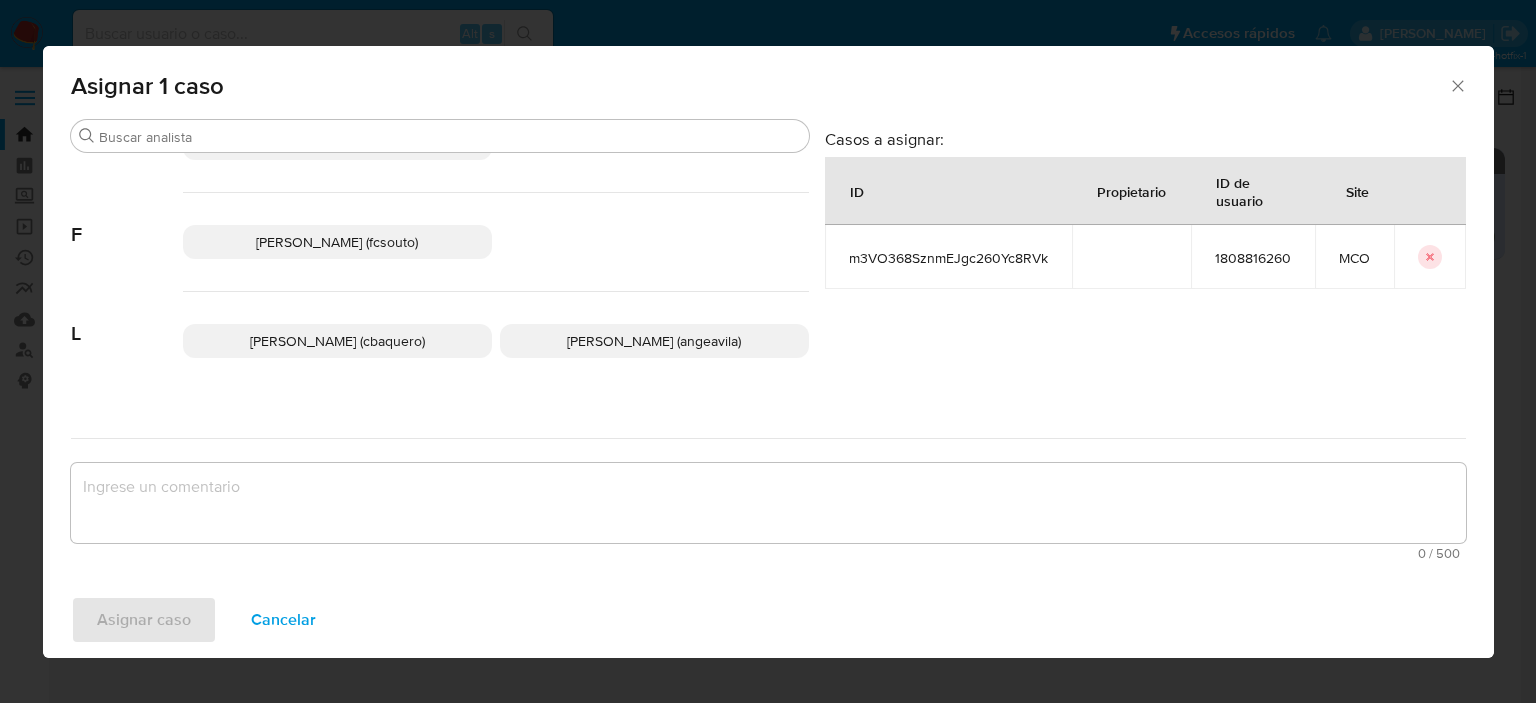 click on "Liceth Angelica Avila Soto (angeavila)" at bounding box center [654, 341] 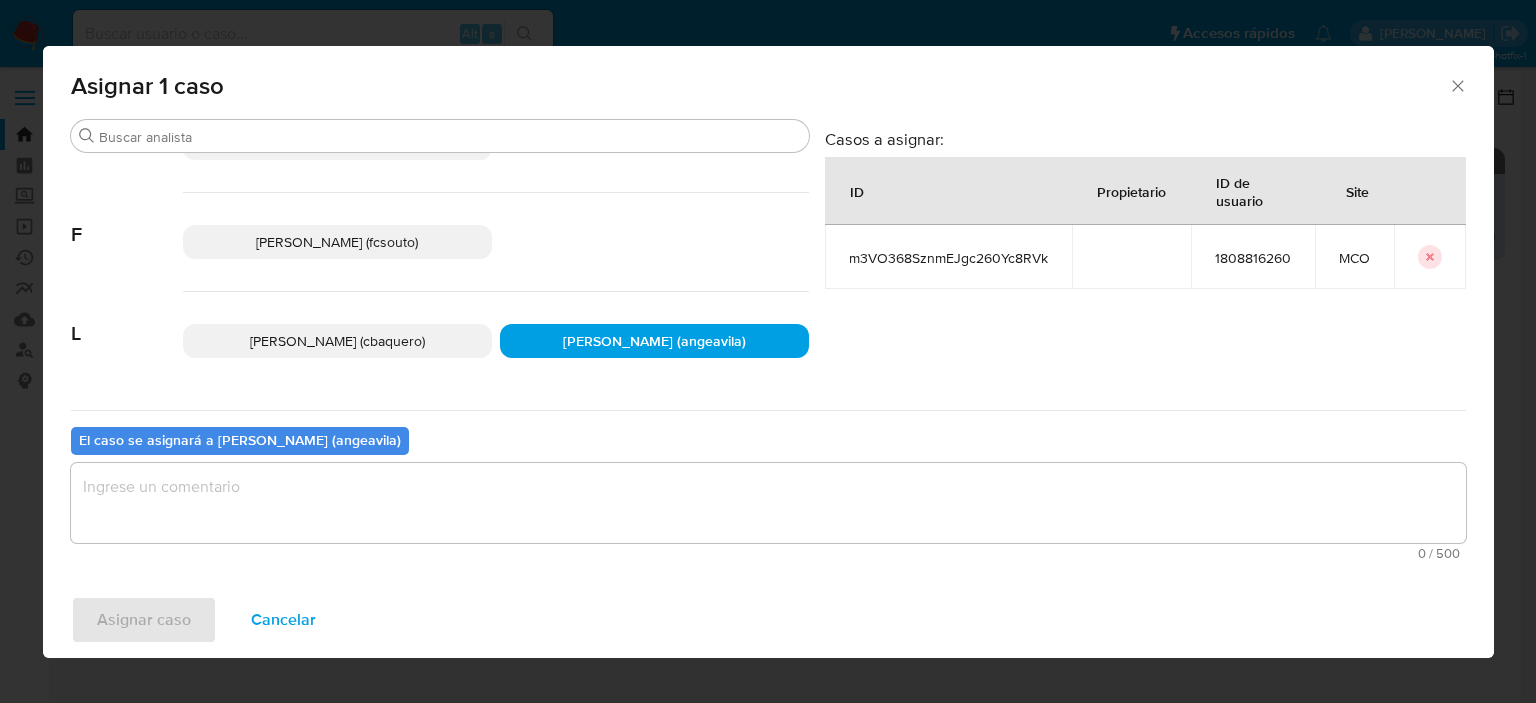 click at bounding box center (768, 503) 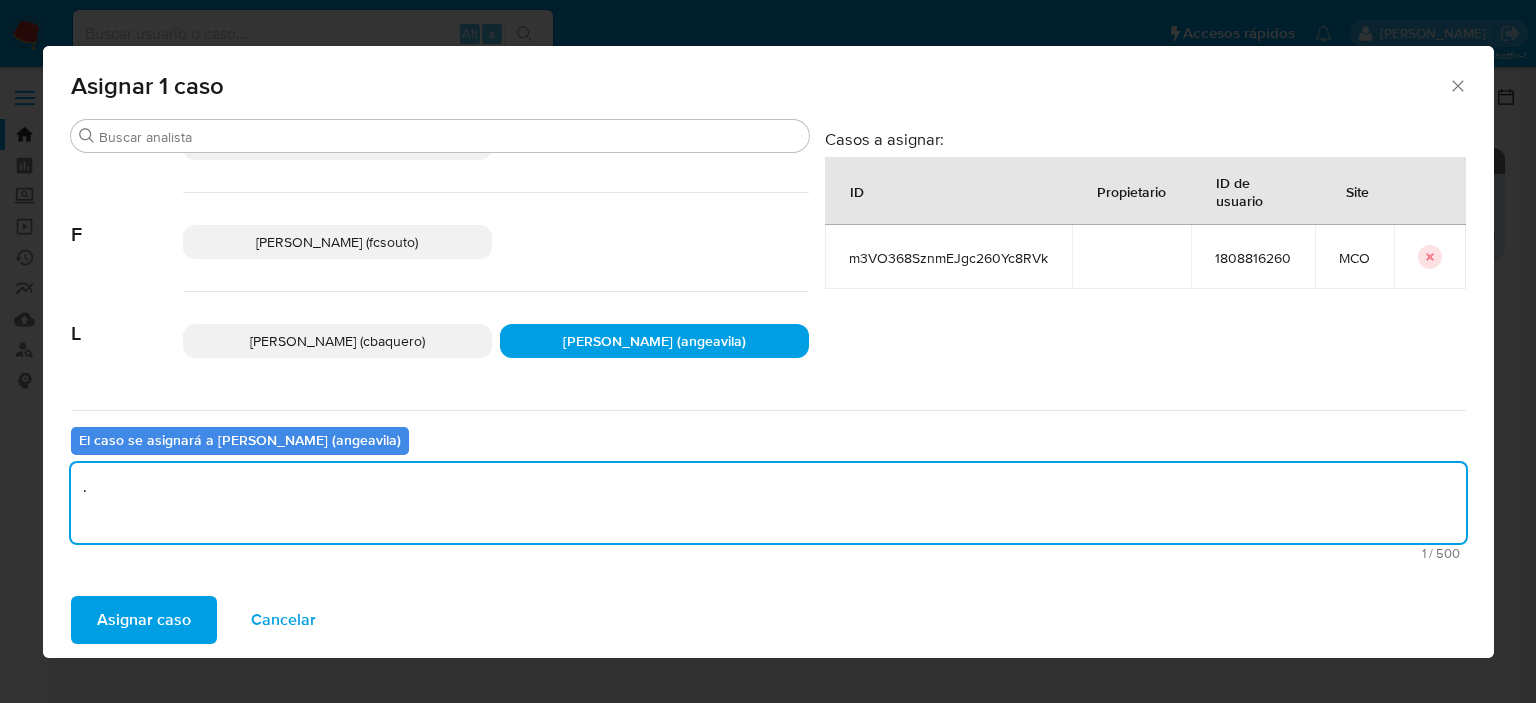 type on "." 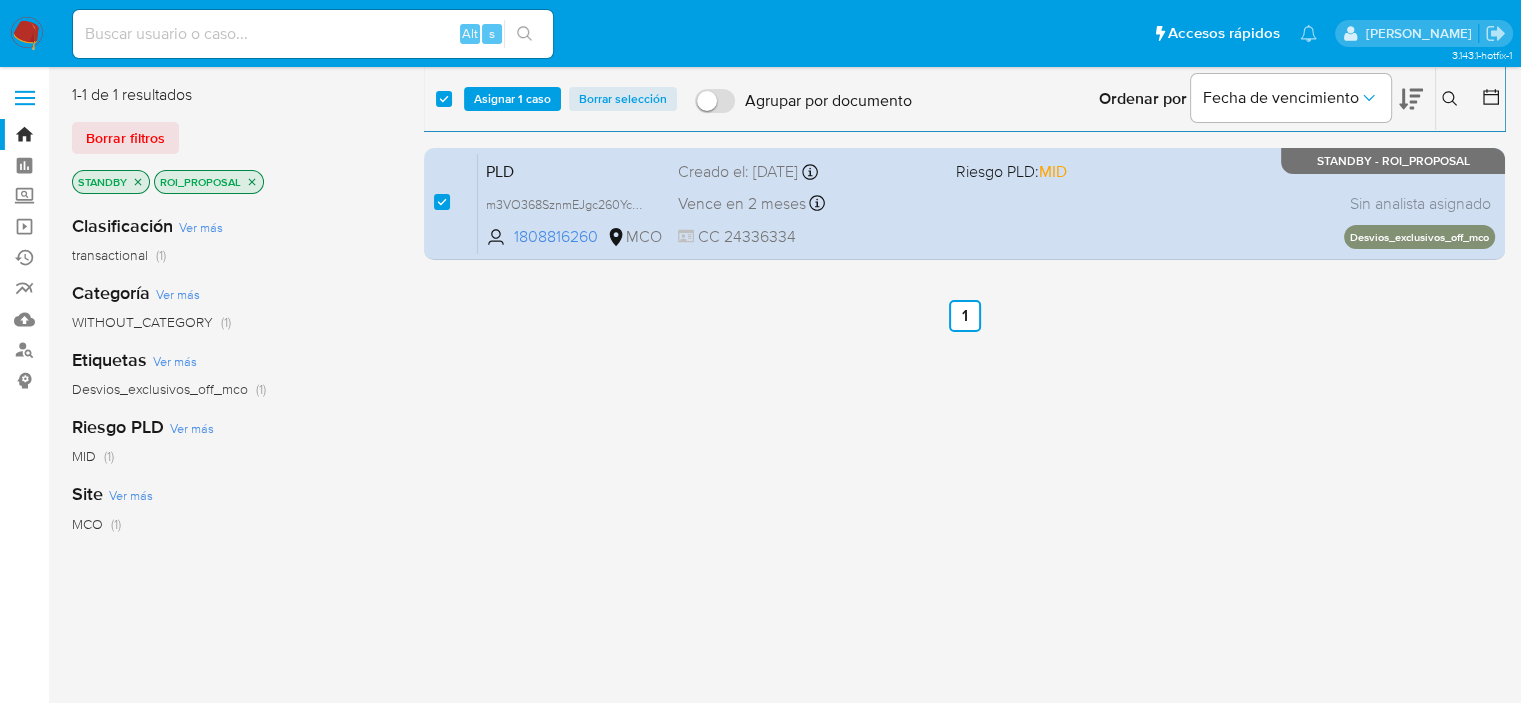 click on "Asignar 1 caso" at bounding box center [512, 99] 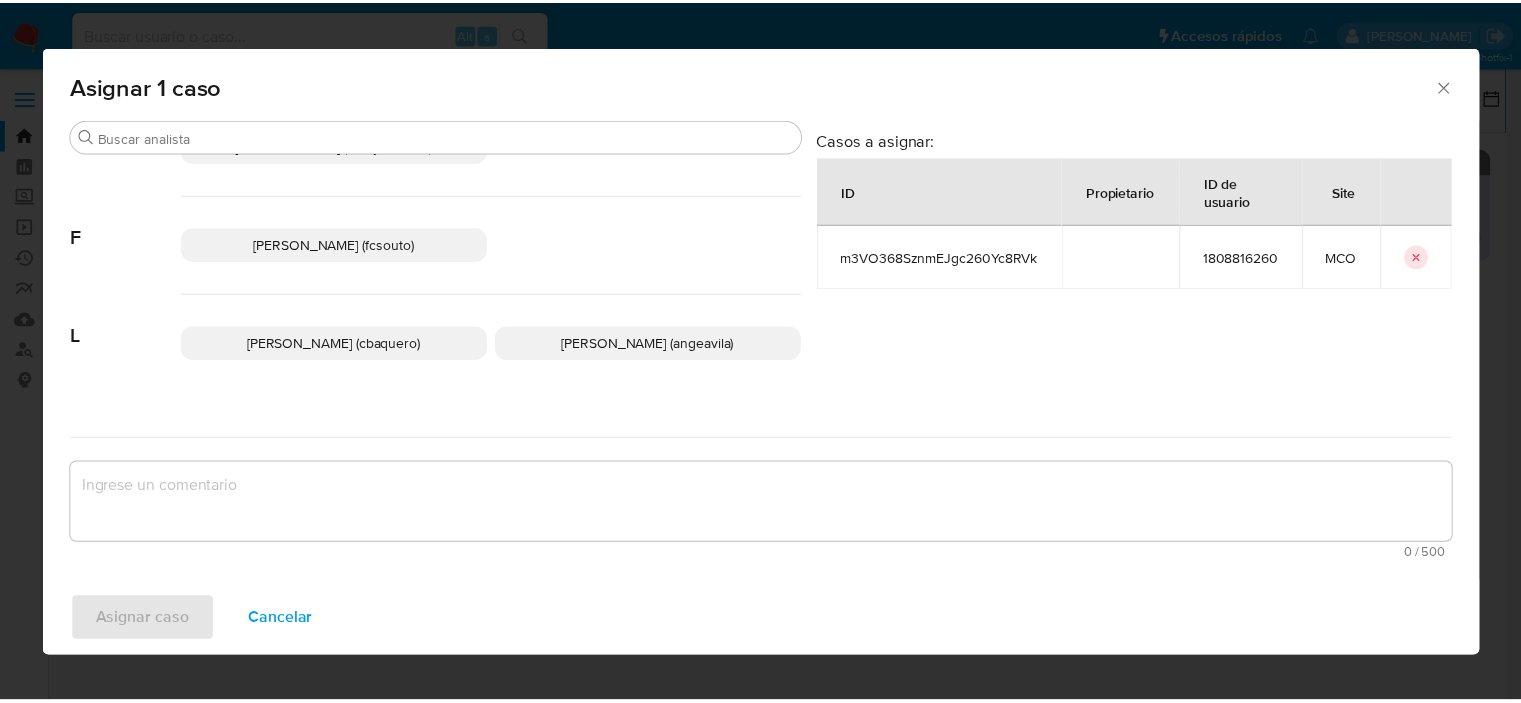 scroll, scrollTop: 200, scrollLeft: 0, axis: vertical 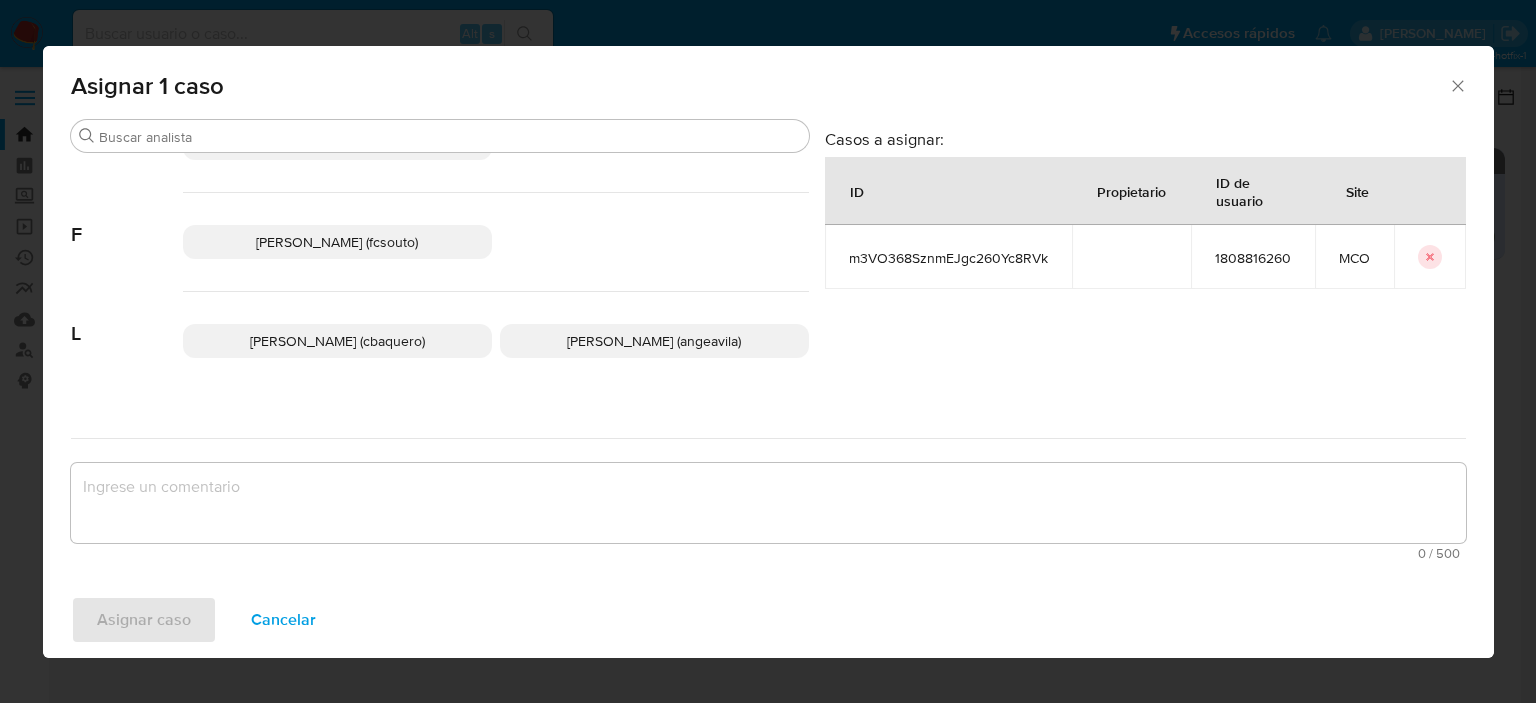 click on "Liceth Angelica Avila Soto (angeavila)" at bounding box center [654, 341] 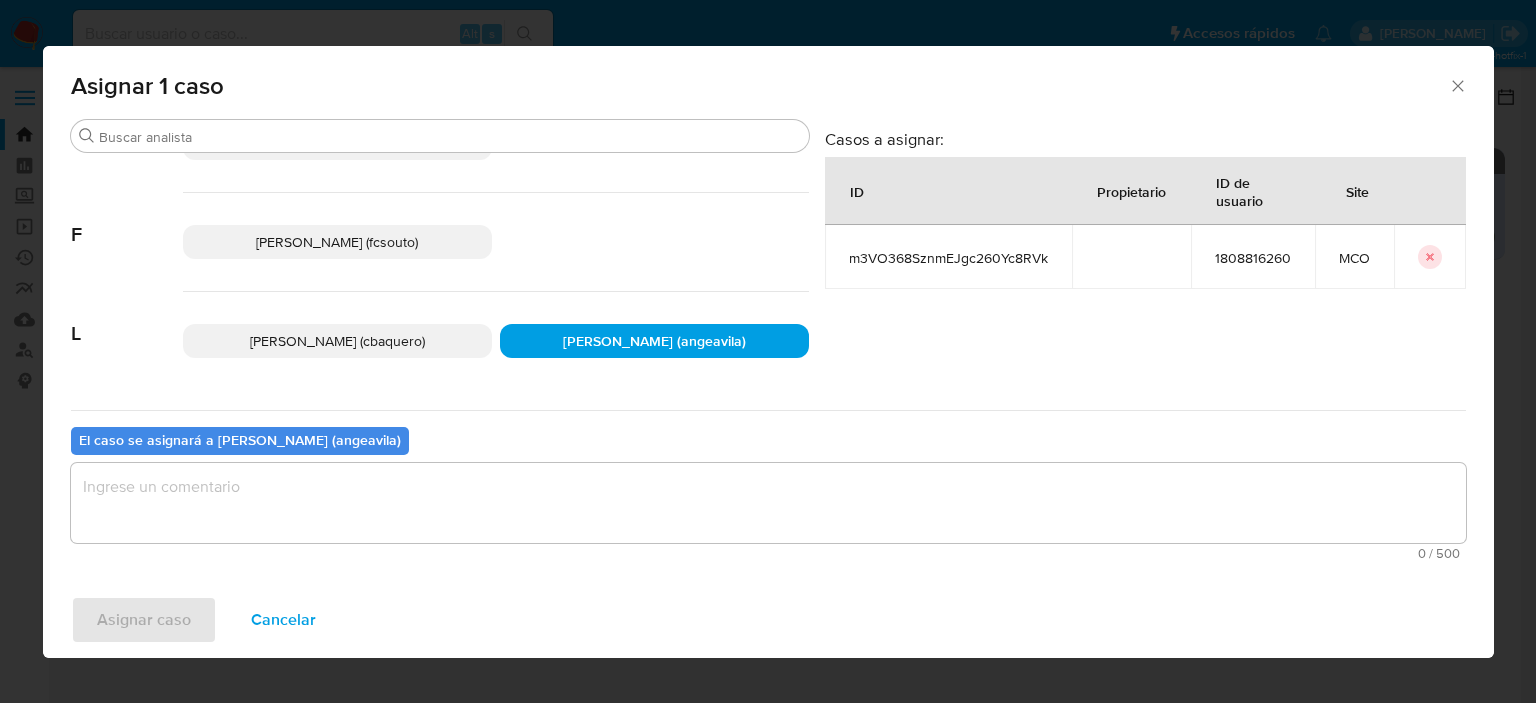 click on "0 / 500 500 caracteres restantes" at bounding box center (768, 511) 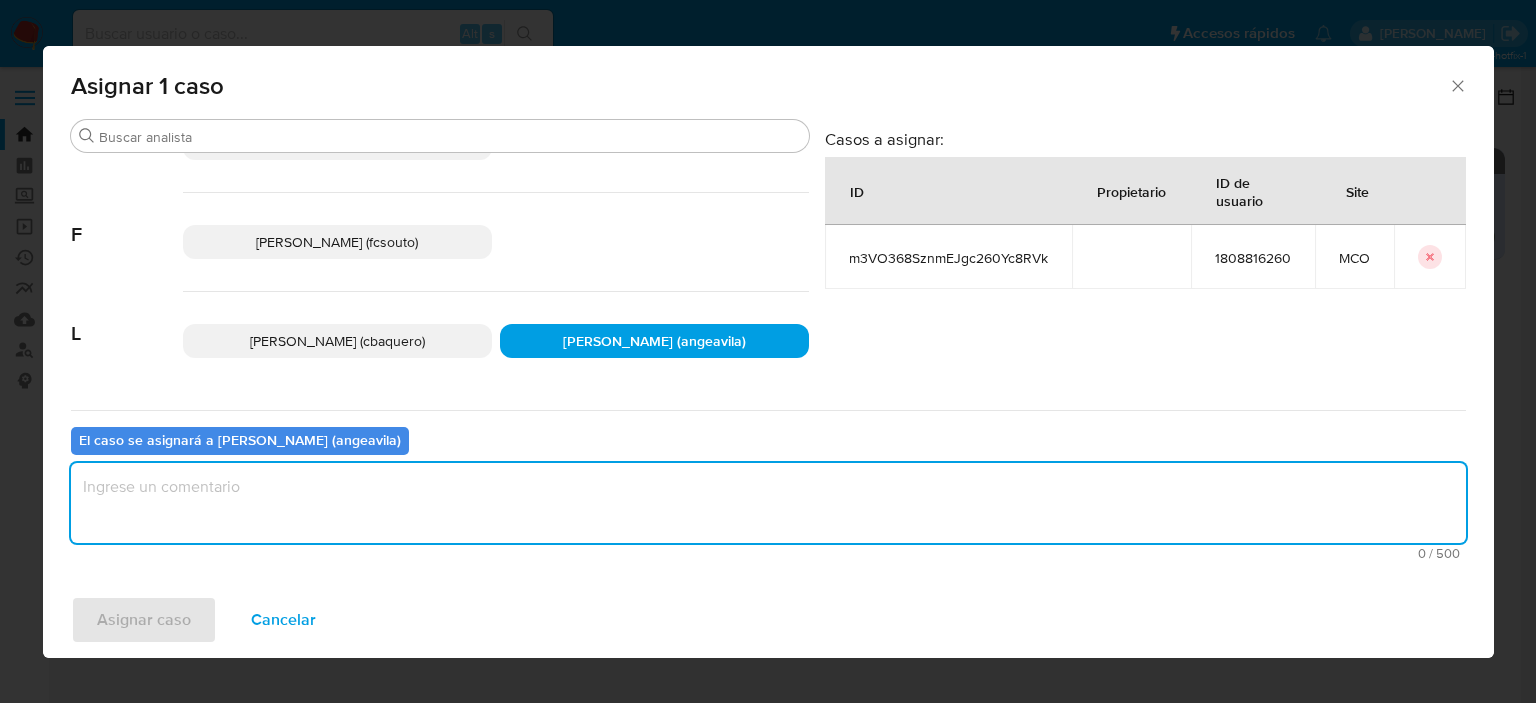 click at bounding box center [768, 503] 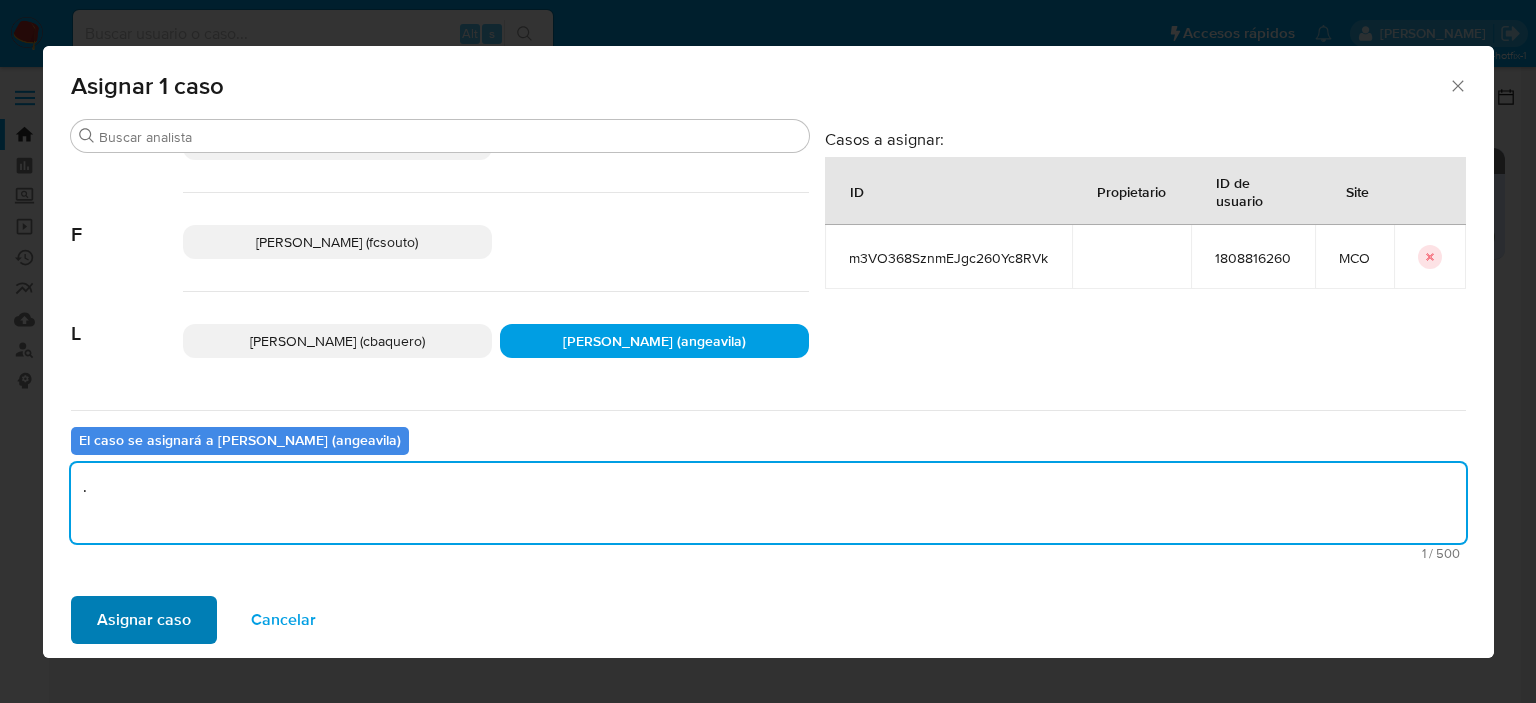 type on "." 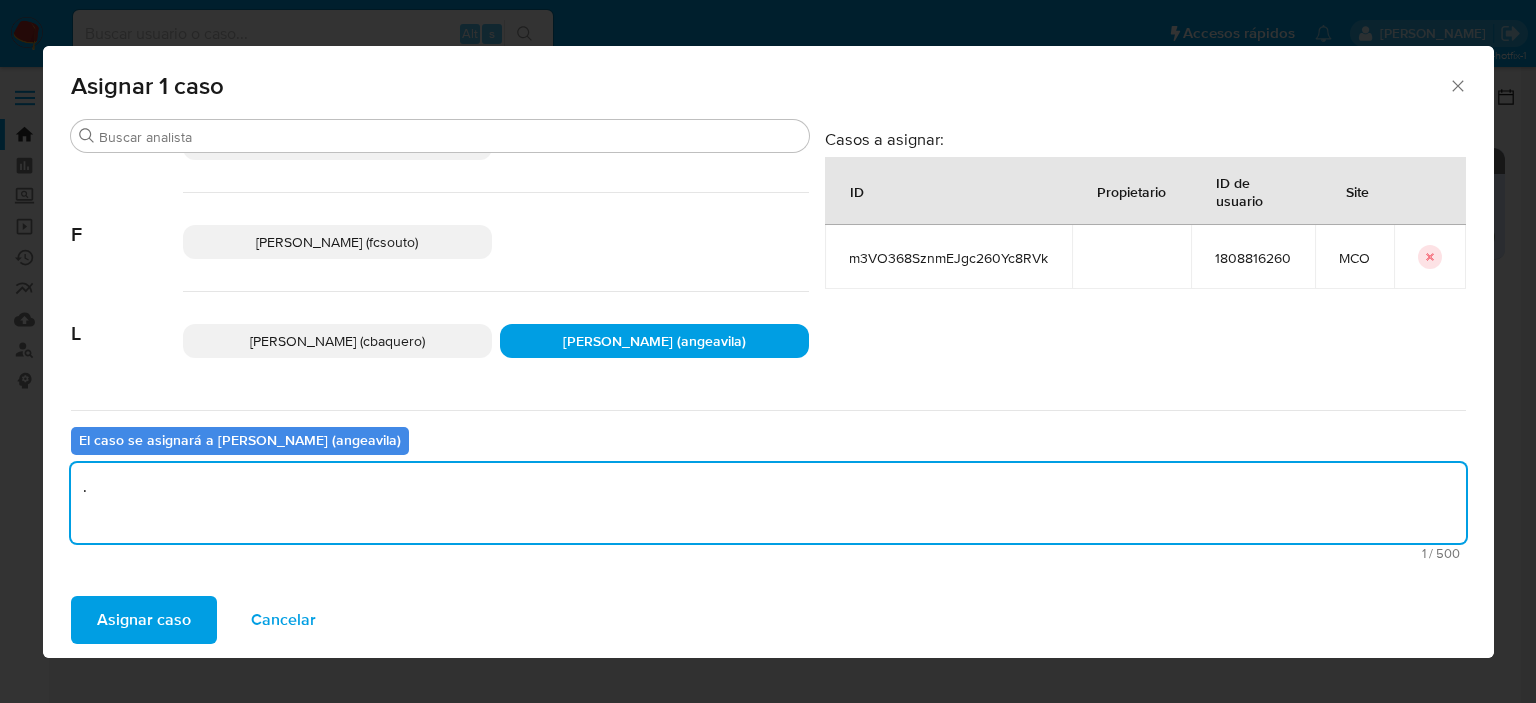 click on "Asignar caso" at bounding box center (144, 620) 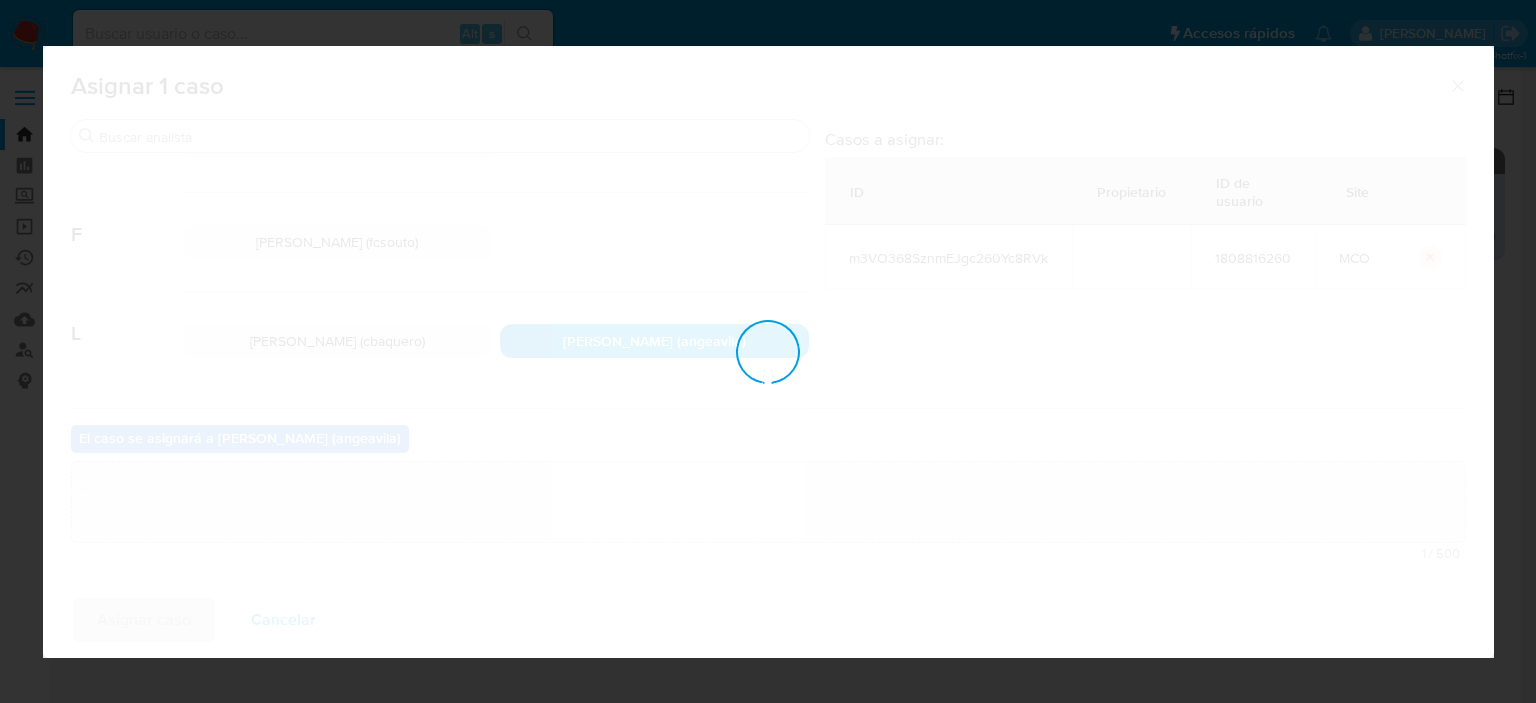 type 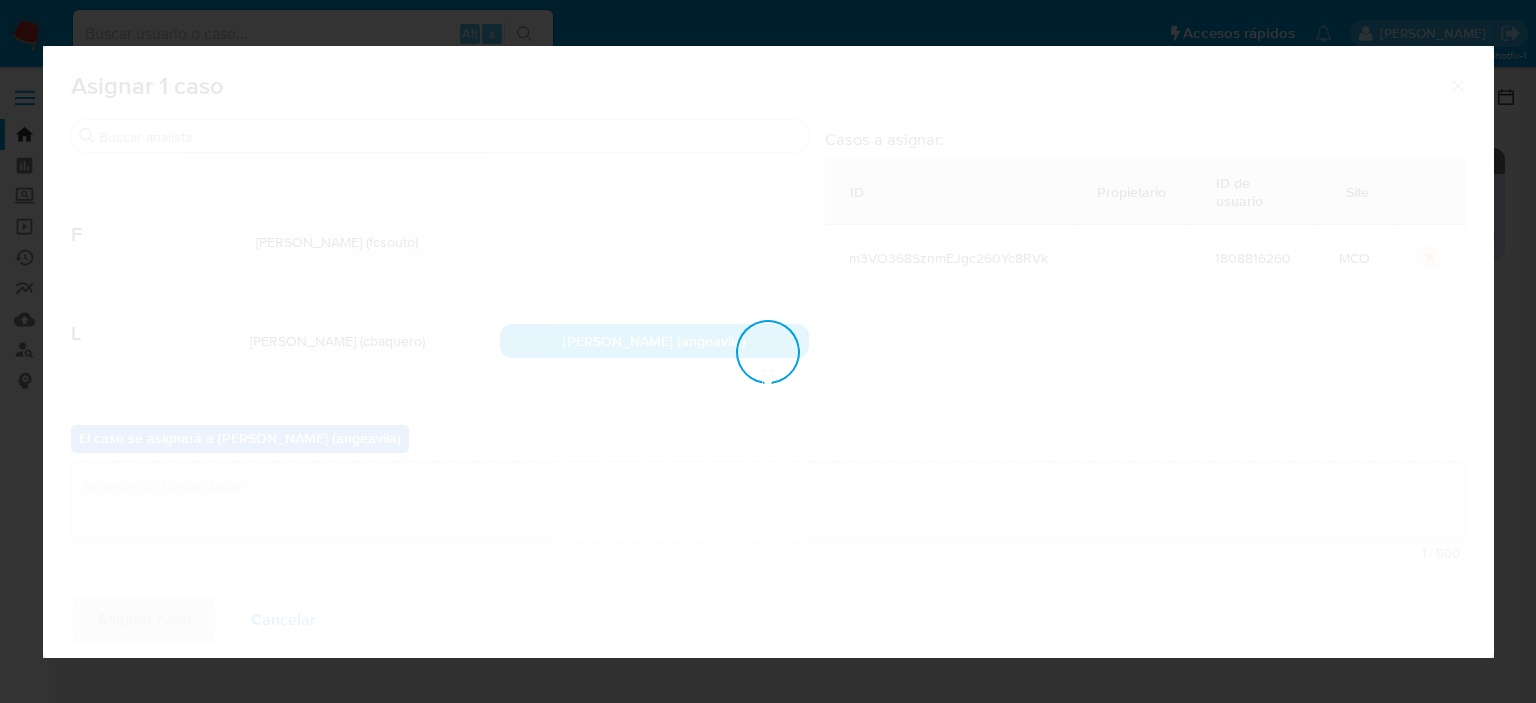 checkbox on "false" 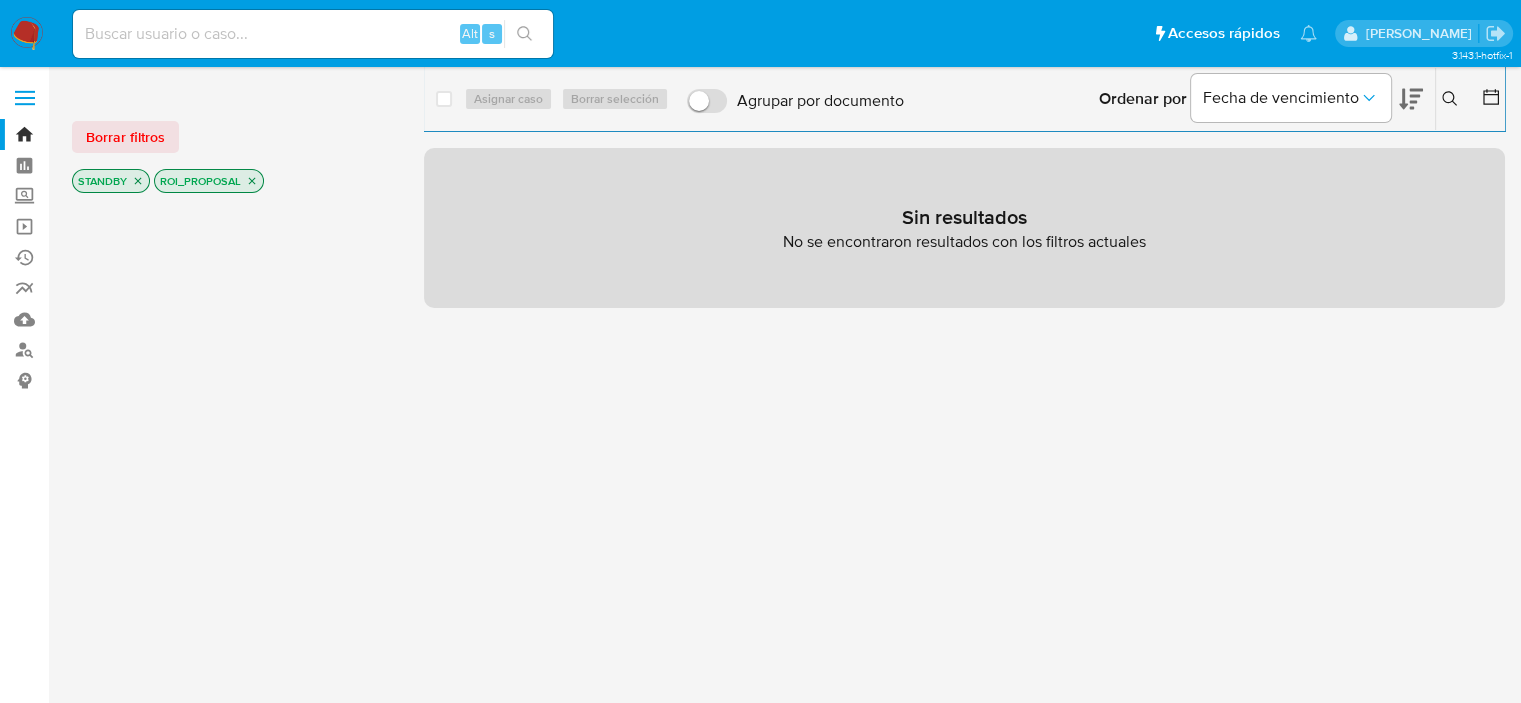 click at bounding box center [27, 34] 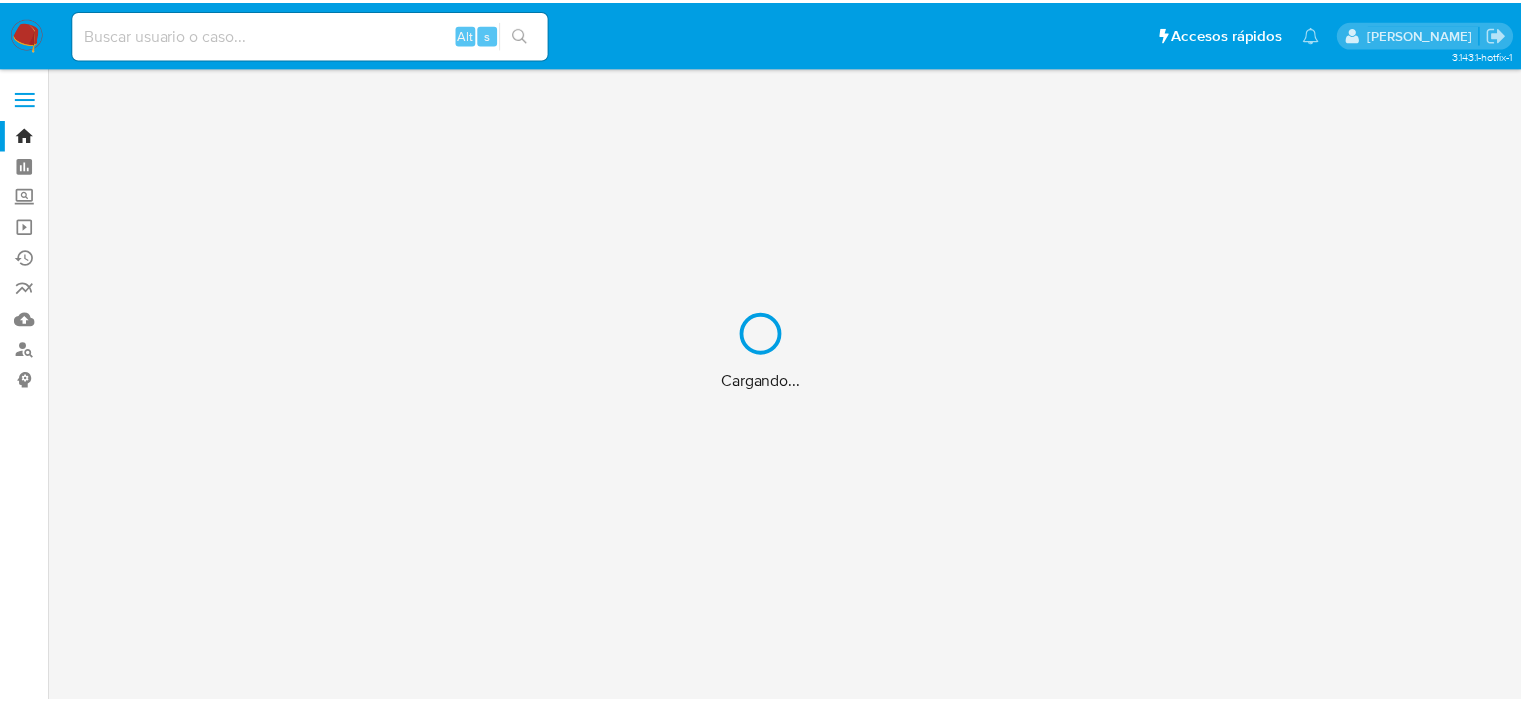scroll, scrollTop: 0, scrollLeft: 0, axis: both 